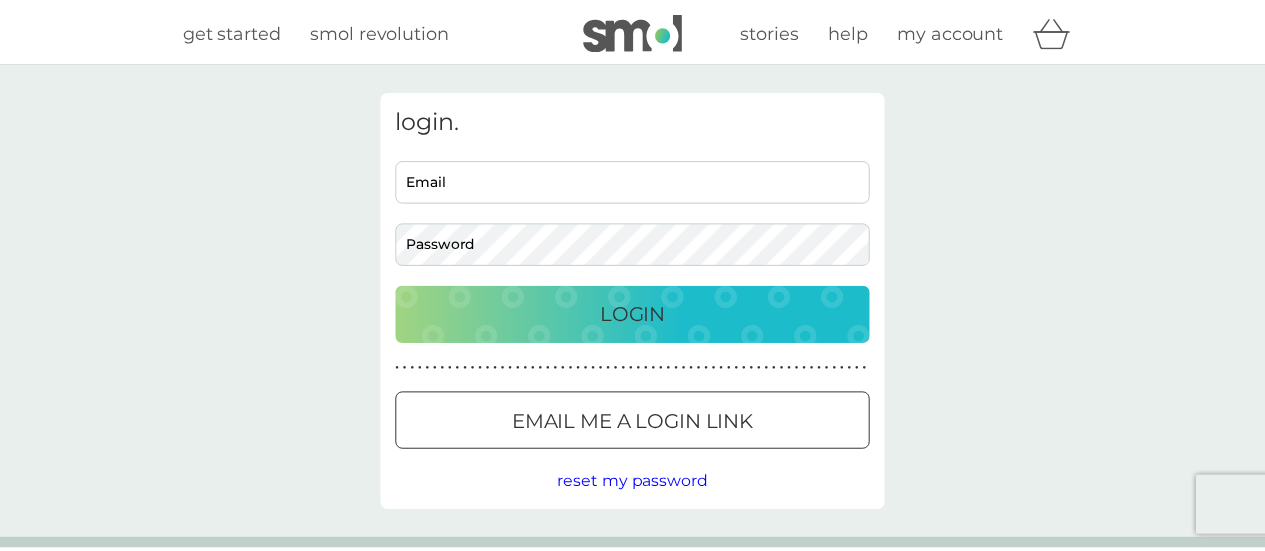 scroll, scrollTop: 0, scrollLeft: 0, axis: both 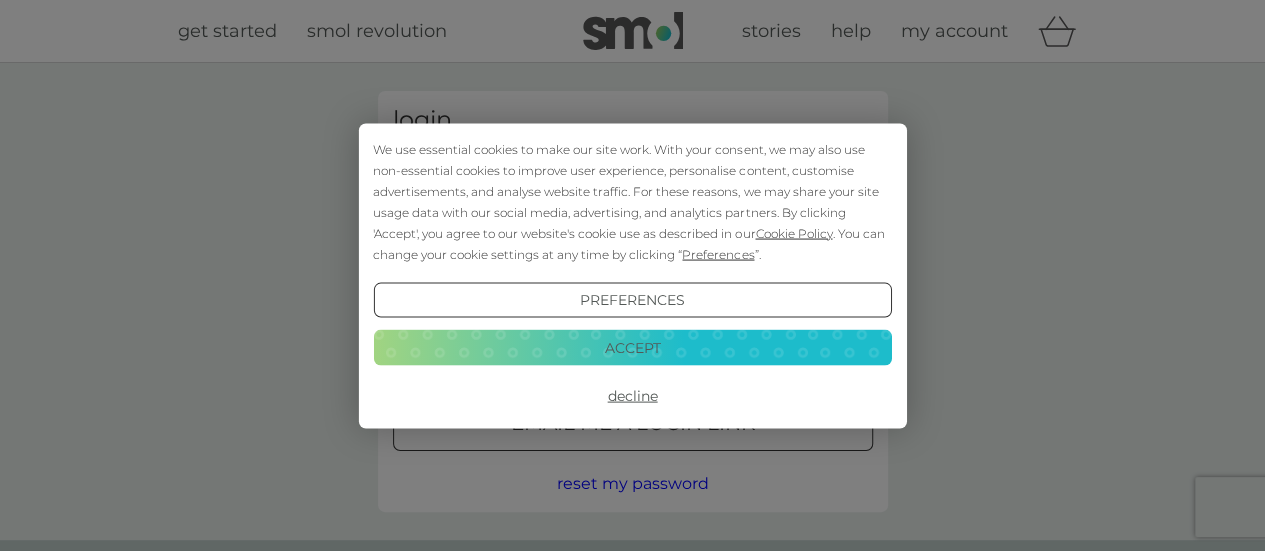 click on "Accept" at bounding box center (632, 348) 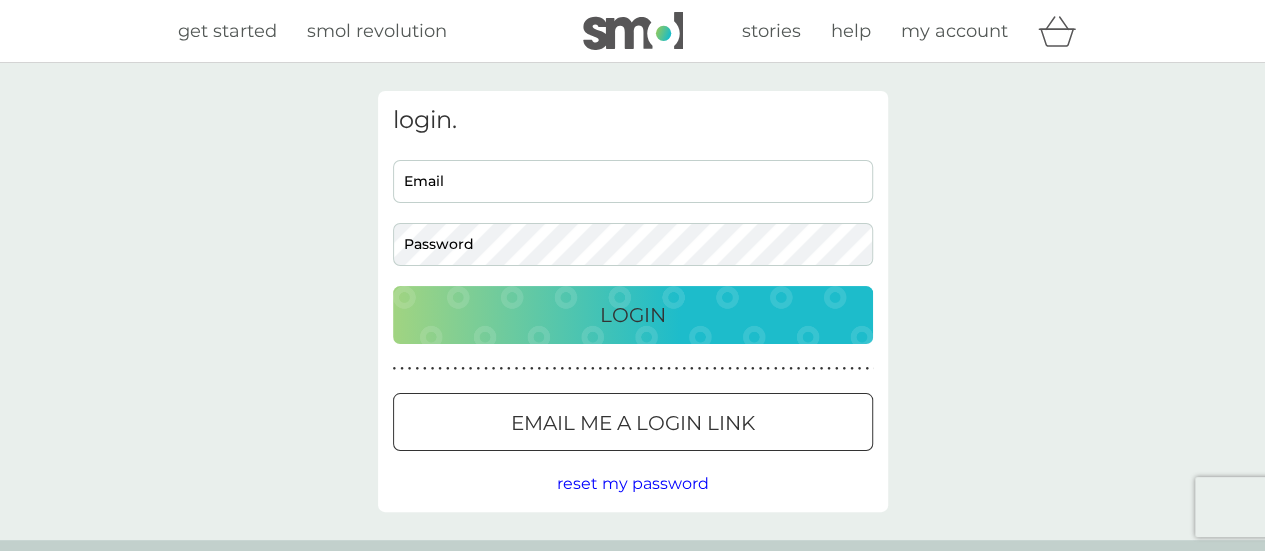 drag, startPoint x: 526, startPoint y: 191, endPoint x: 536, endPoint y: 203, distance: 15.6205 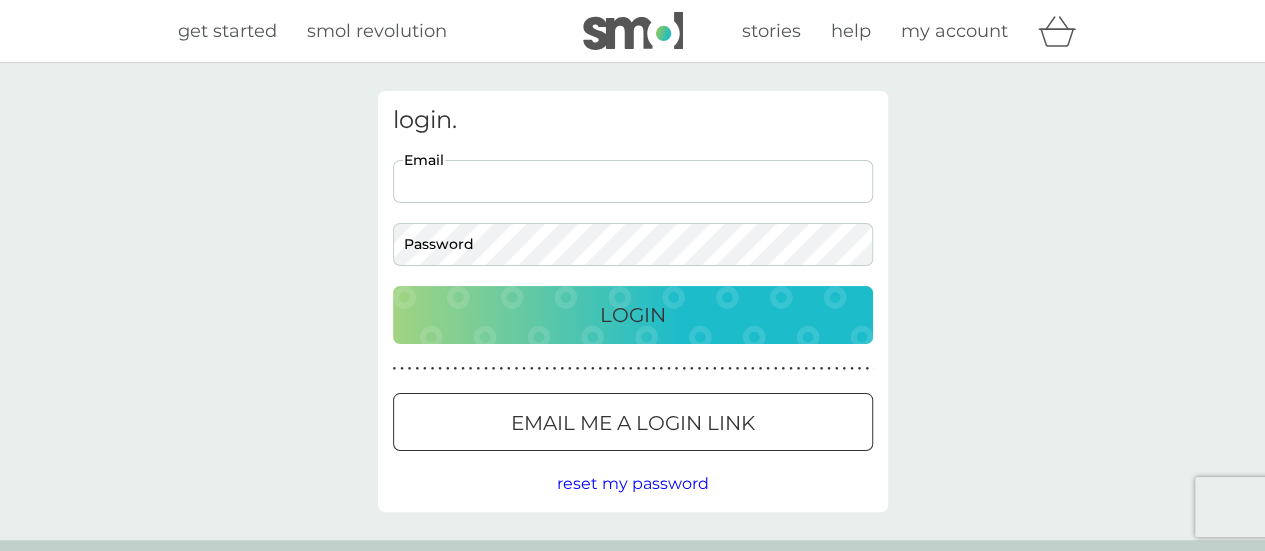 scroll, scrollTop: 0, scrollLeft: 0, axis: both 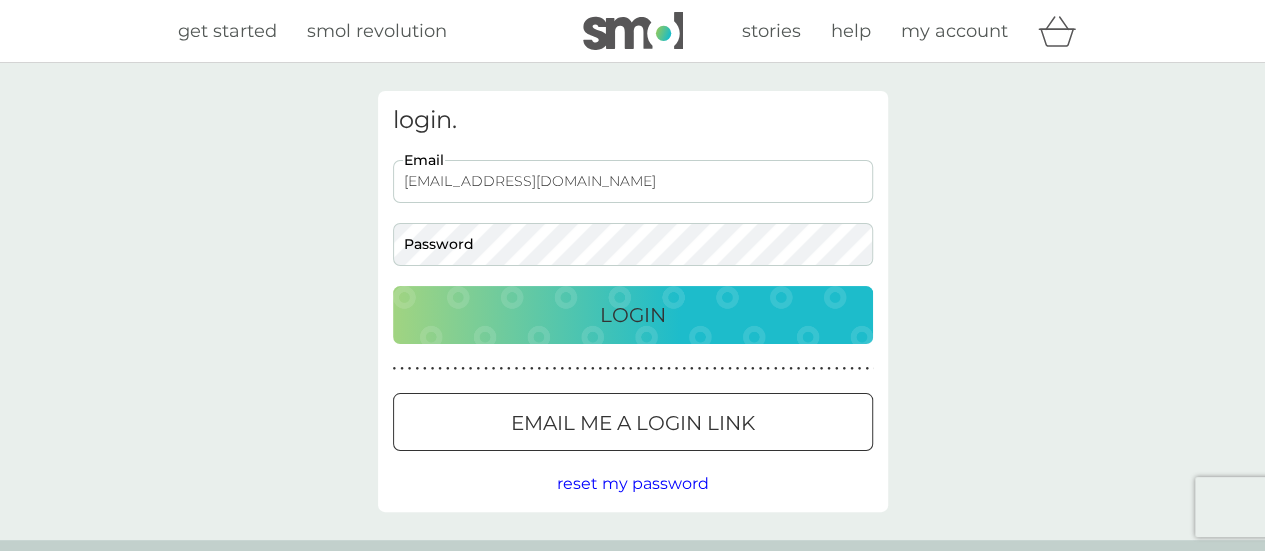 click on "Email me a login link" at bounding box center (633, 423) 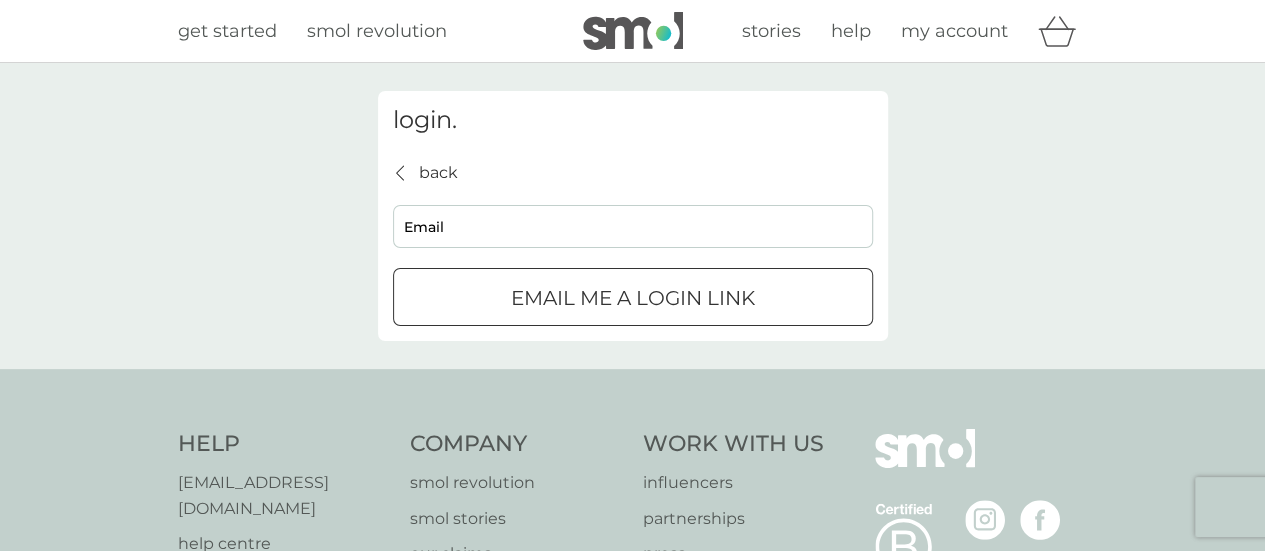 click on "Email me a login link" at bounding box center [633, 297] 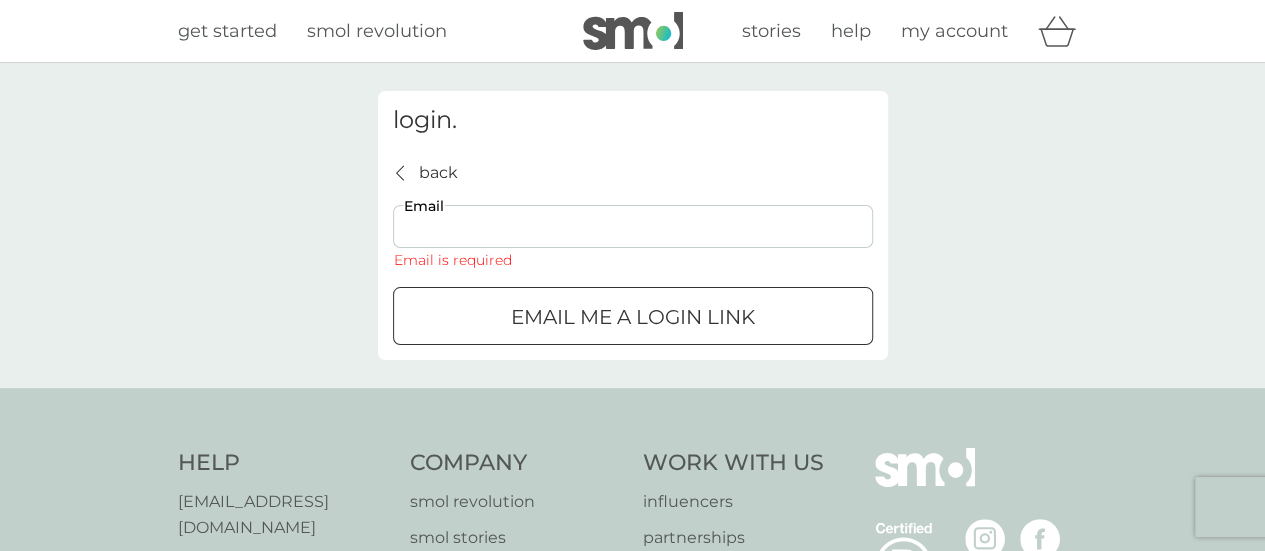click on "Email" at bounding box center [633, 226] 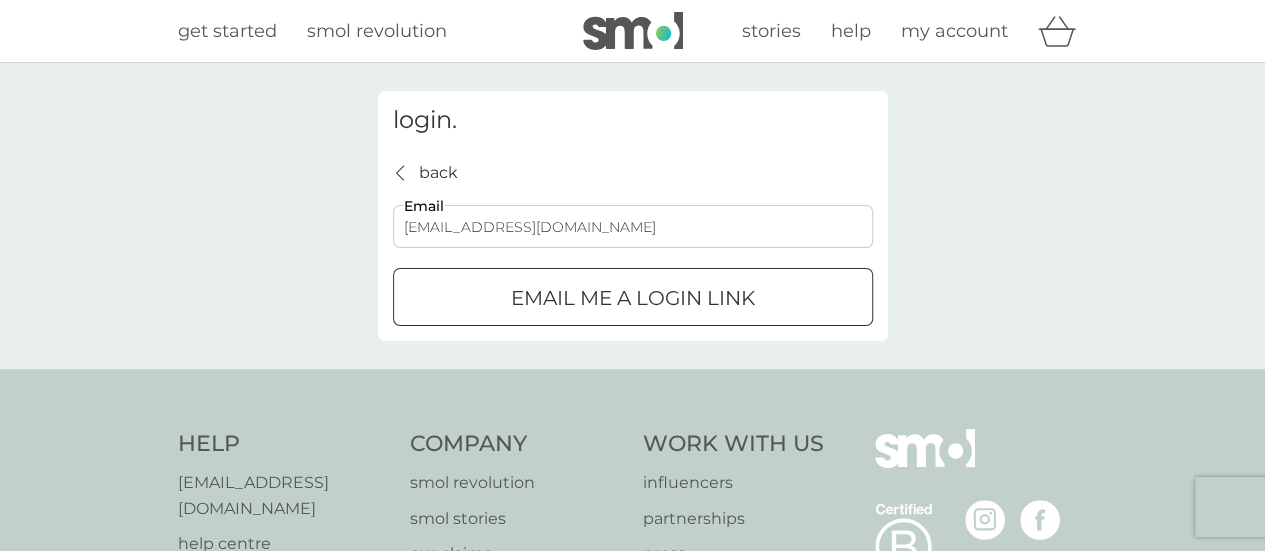 click on "Email me a login link" at bounding box center (633, 298) 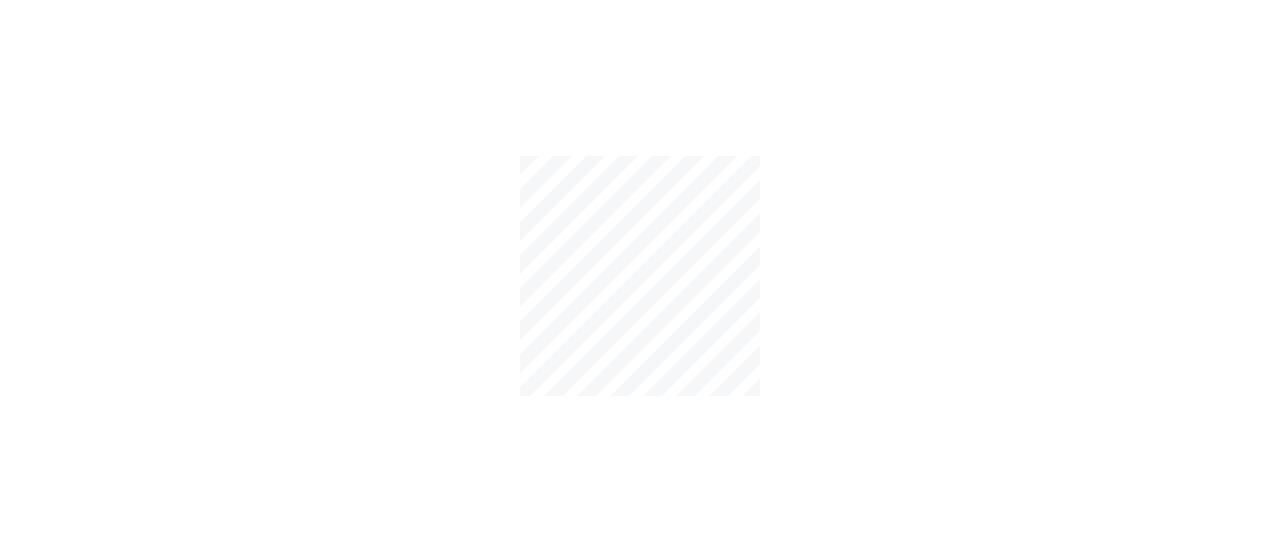 scroll, scrollTop: 0, scrollLeft: 0, axis: both 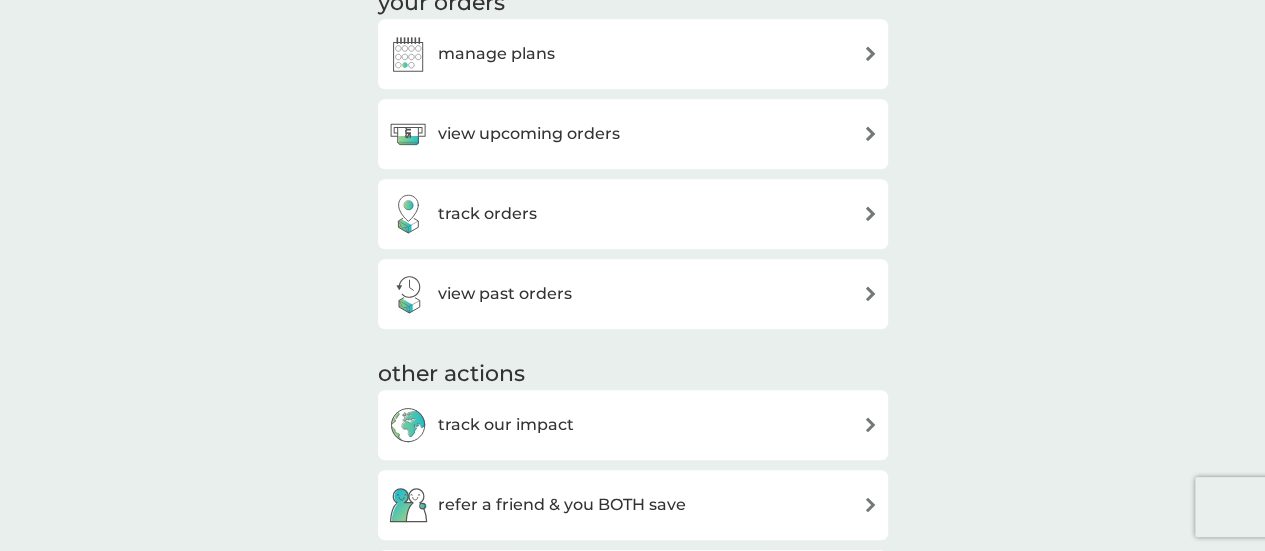 click on "manage plans" at bounding box center (633, 54) 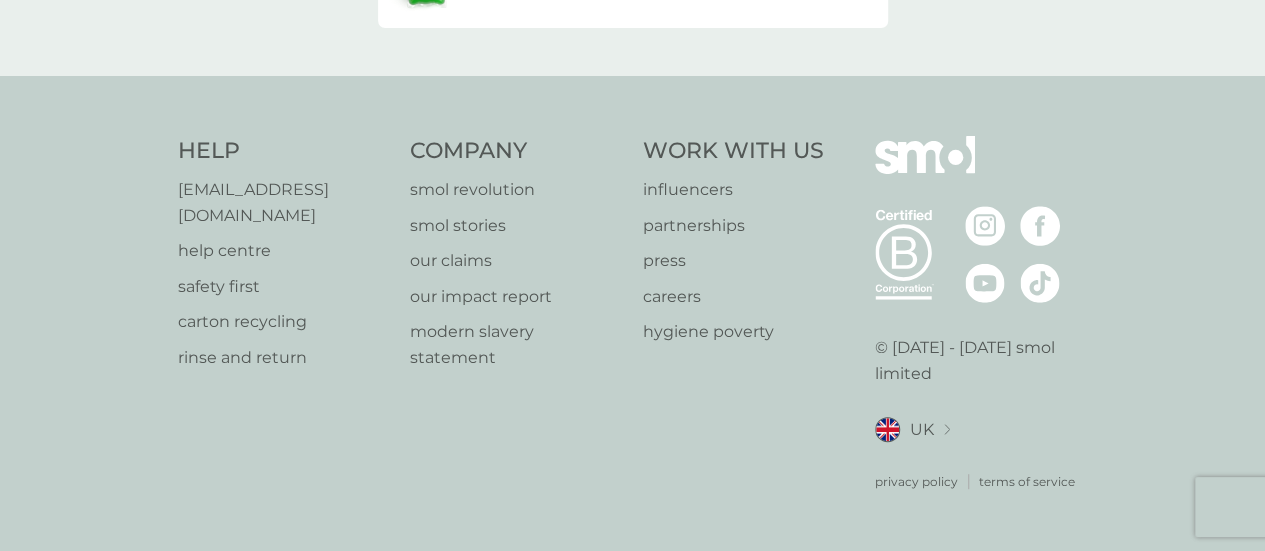 scroll, scrollTop: 0, scrollLeft: 0, axis: both 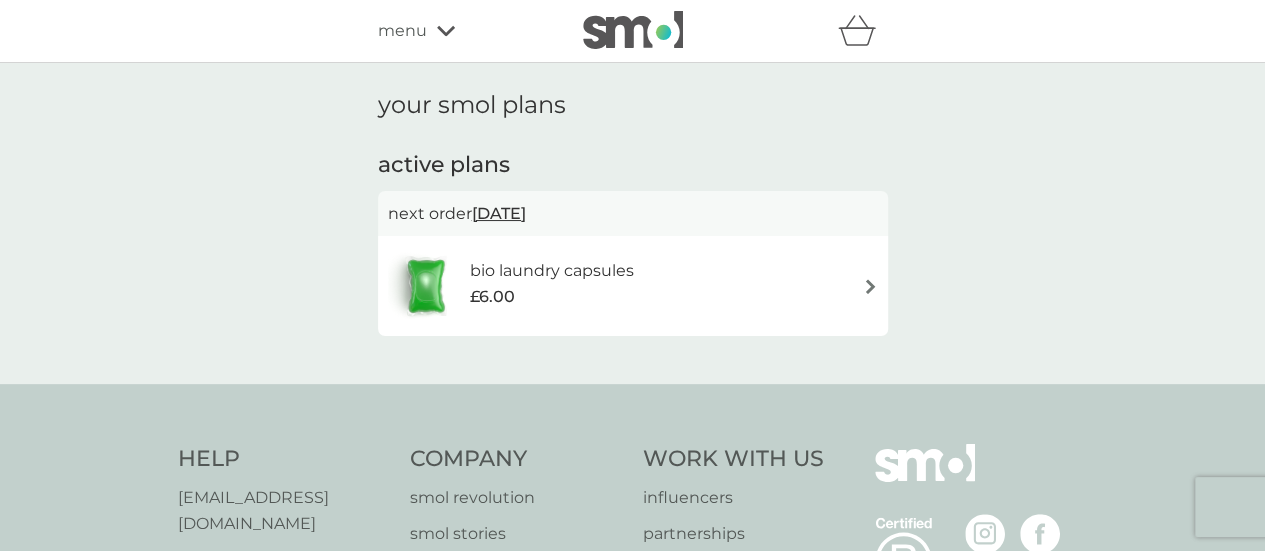 click on "bio laundry capsules" at bounding box center (551, 271) 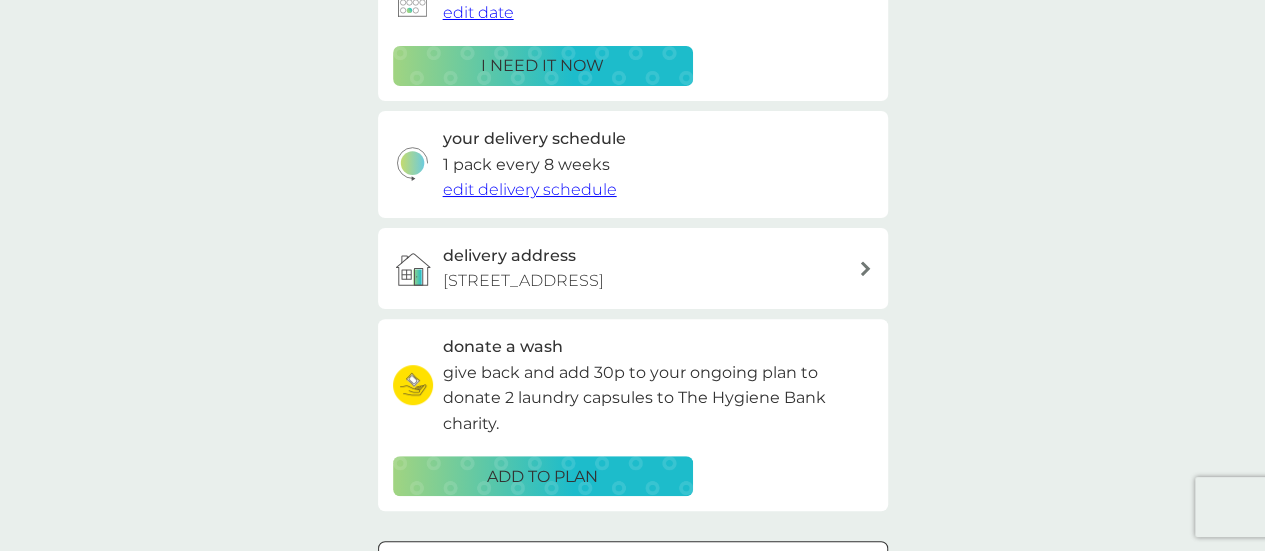 scroll, scrollTop: 586, scrollLeft: 0, axis: vertical 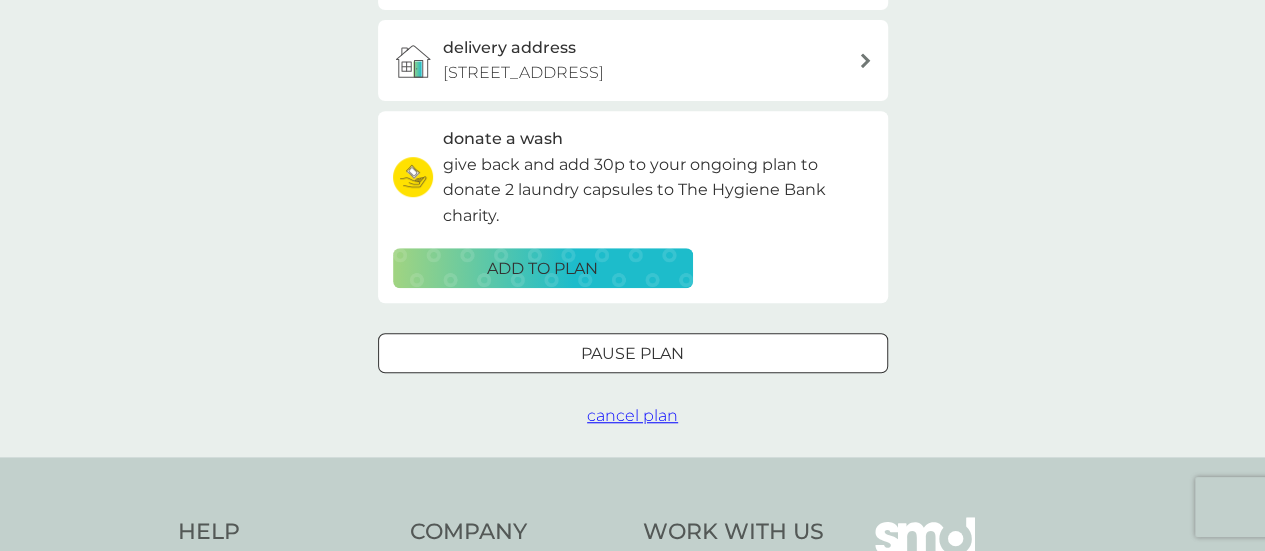 click on "cancel plan" at bounding box center [632, 415] 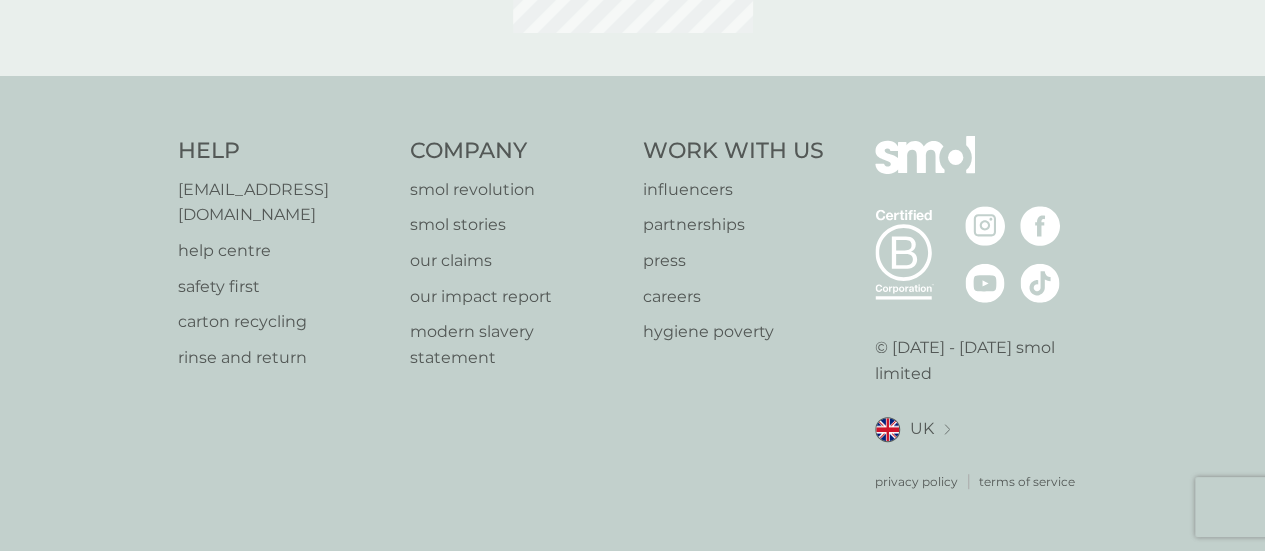 scroll, scrollTop: 0, scrollLeft: 0, axis: both 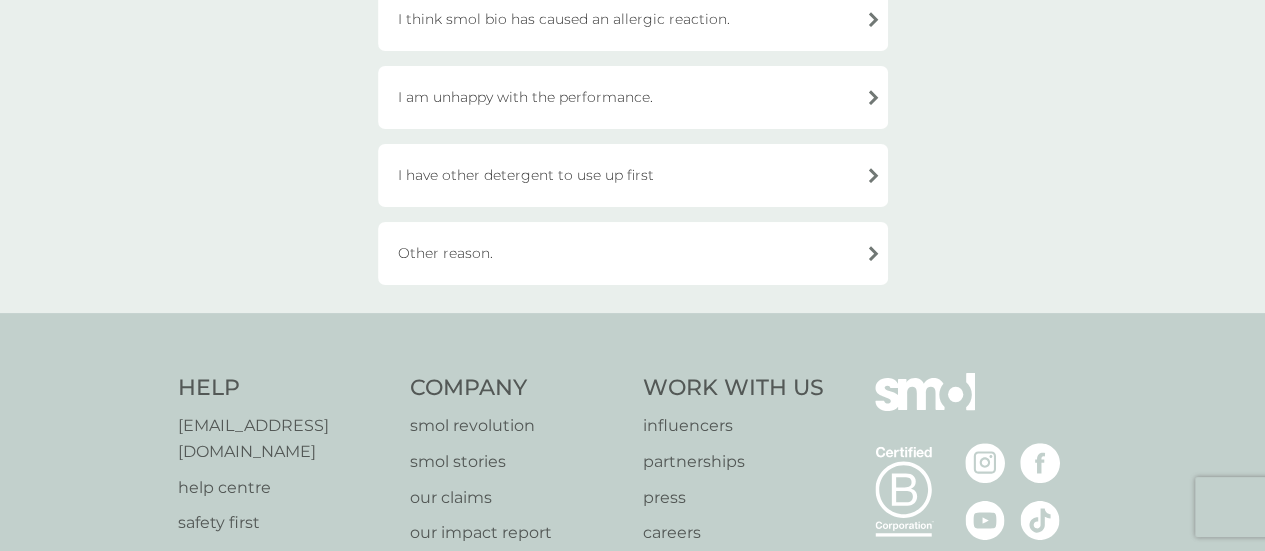 click on "Other reason." at bounding box center [633, 253] 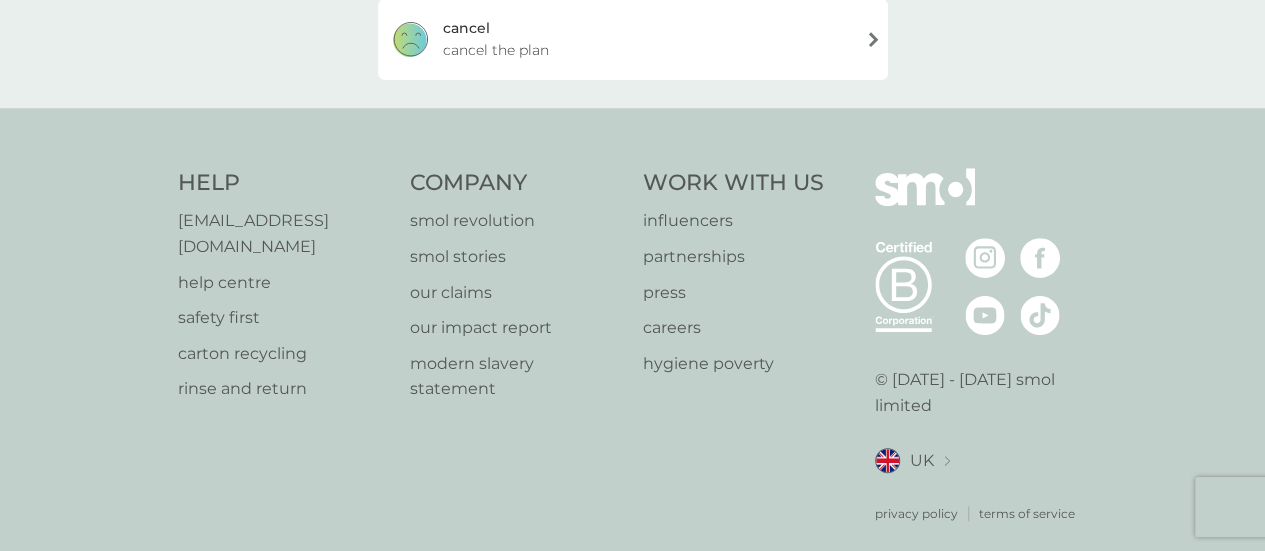 scroll, scrollTop: 206, scrollLeft: 0, axis: vertical 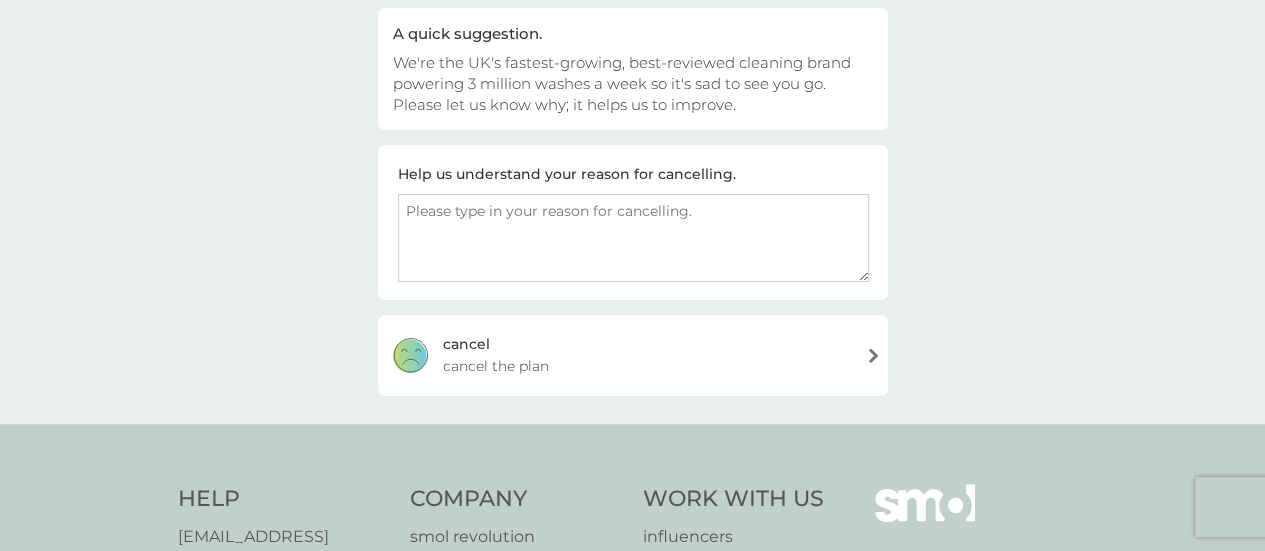 click on "cancel cancel the plan" at bounding box center (633, 355) 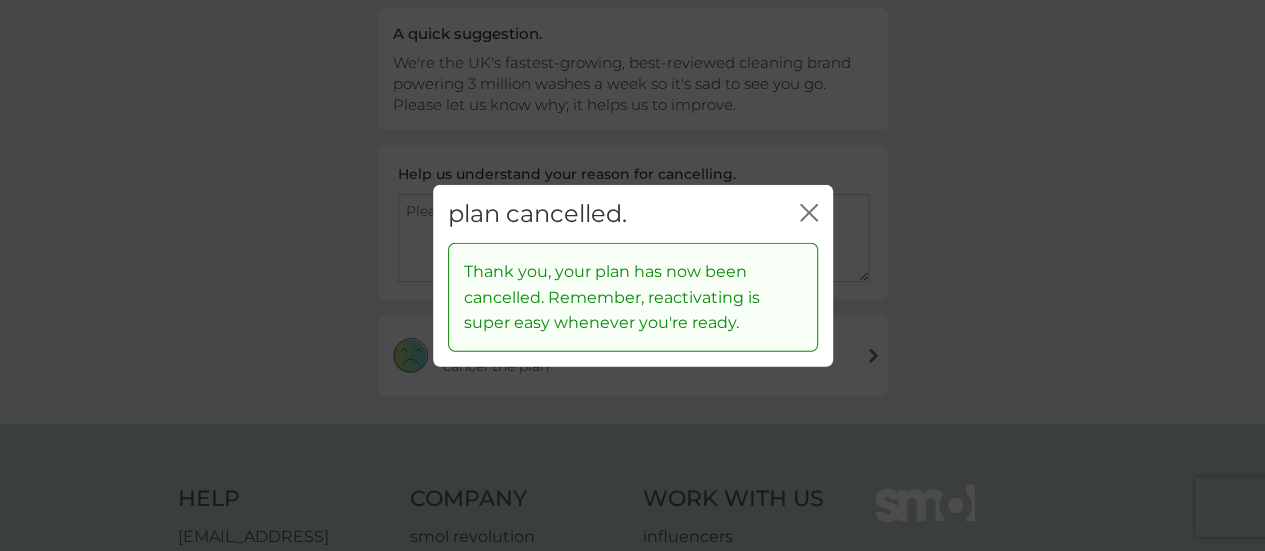 click on "plan cancelled. close" at bounding box center (633, 213) 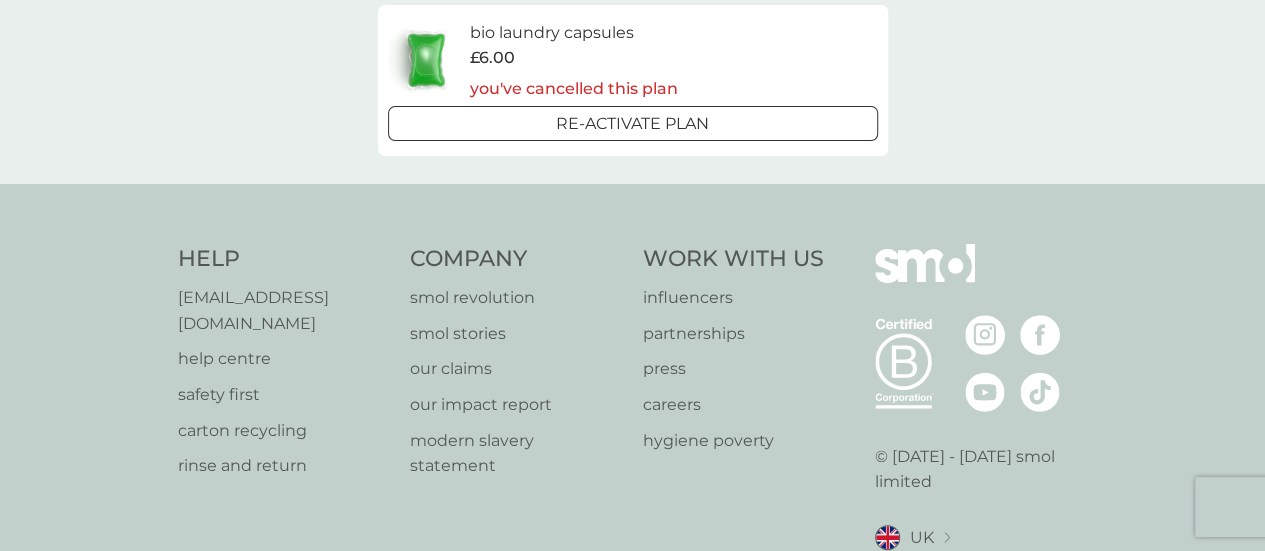 scroll, scrollTop: 0, scrollLeft: 0, axis: both 